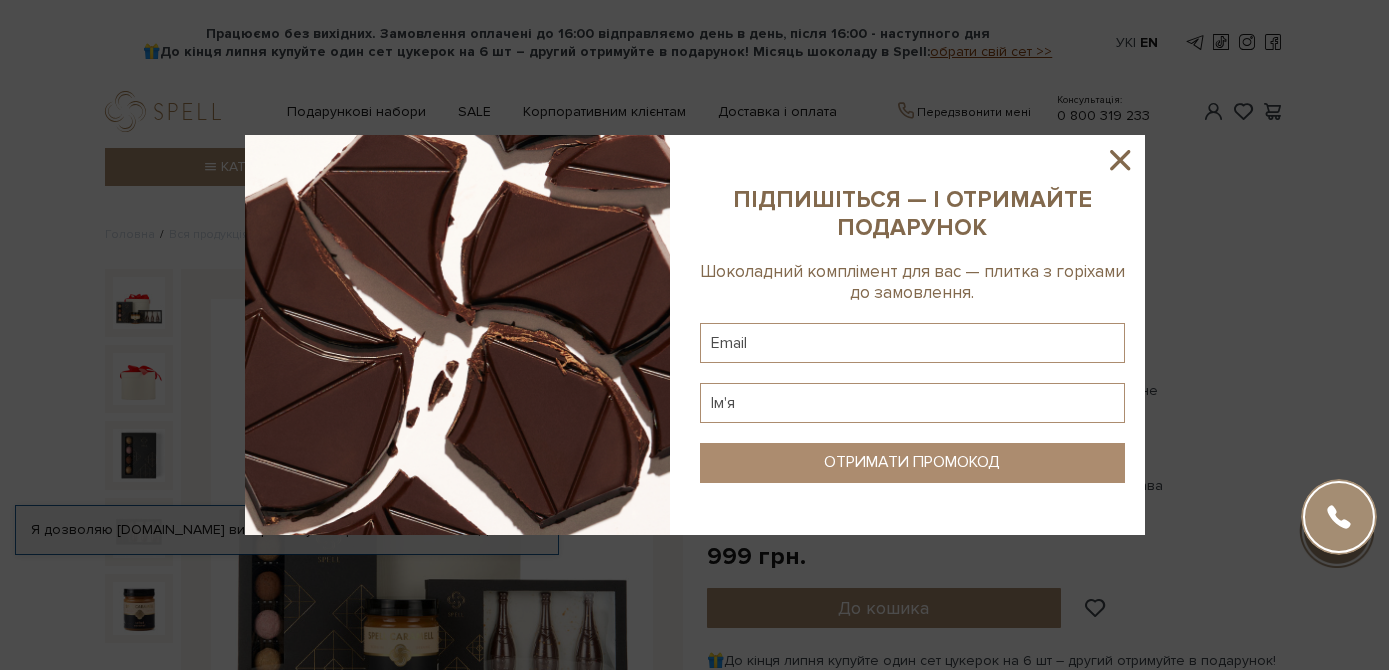 scroll, scrollTop: 0, scrollLeft: 0, axis: both 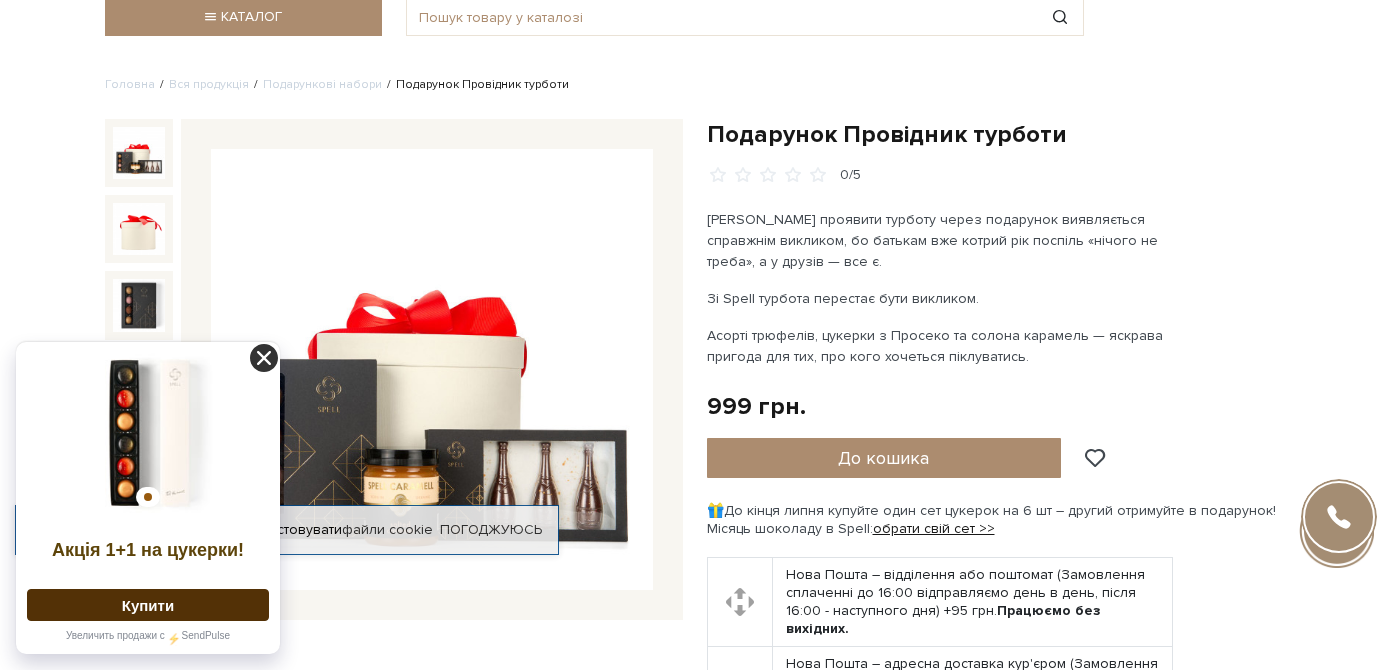 click 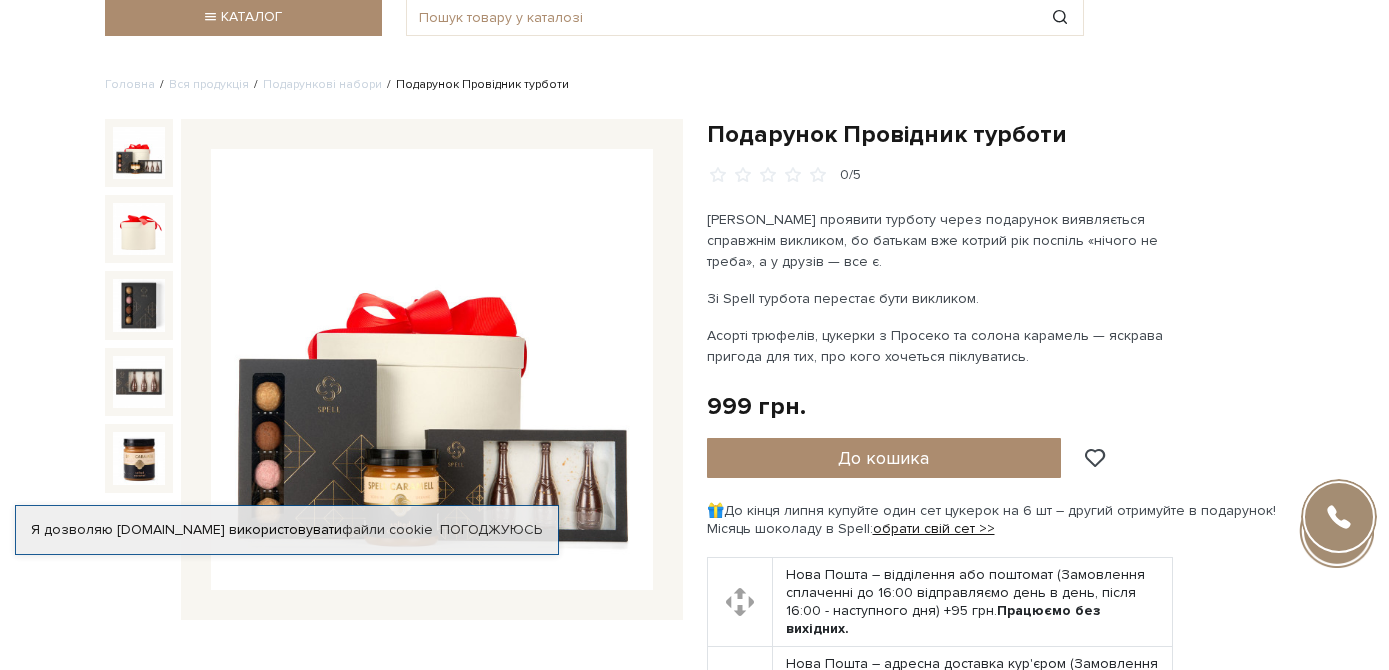 click at bounding box center [139, 153] 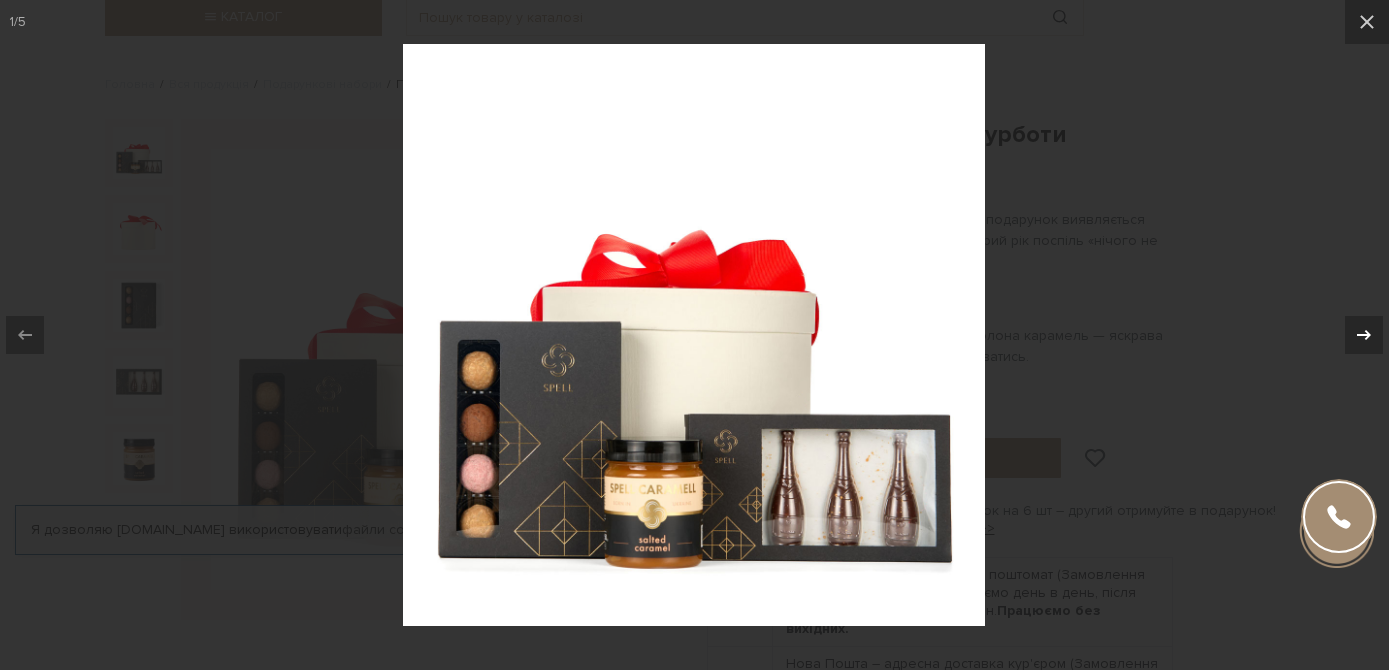 click 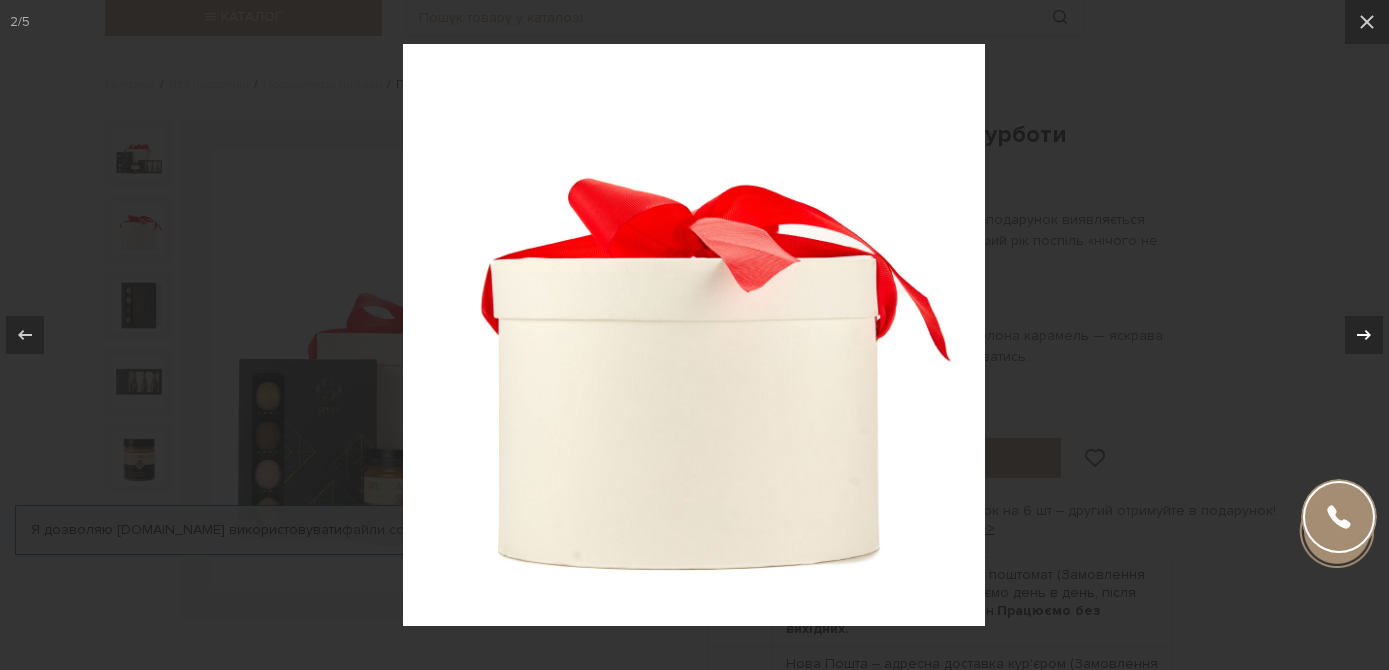 click 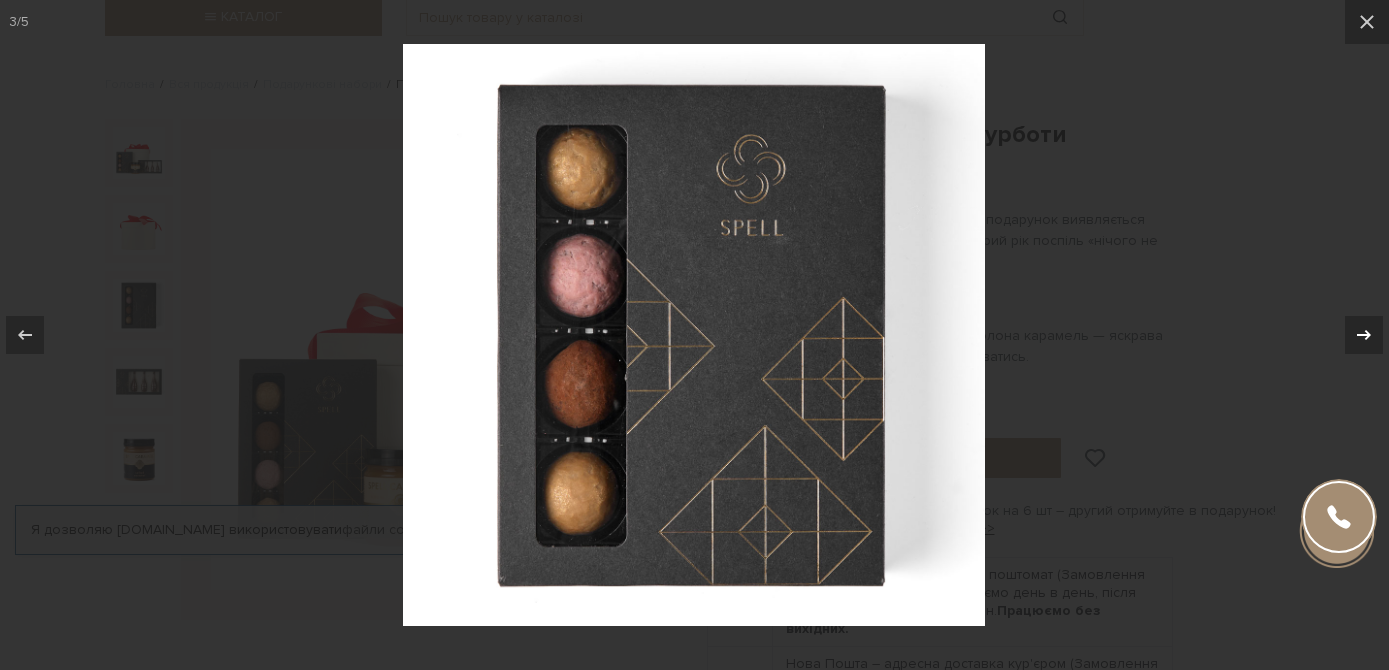 click 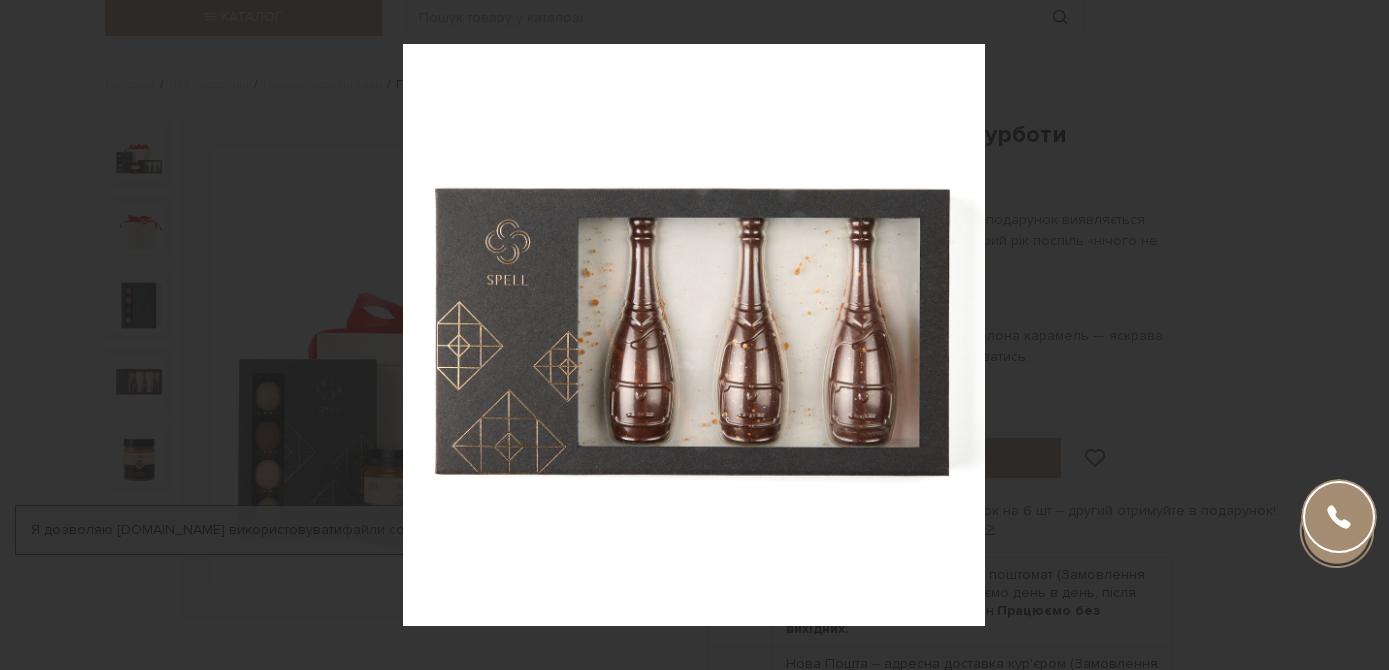 click on "4  /  5" at bounding box center (694, 335) 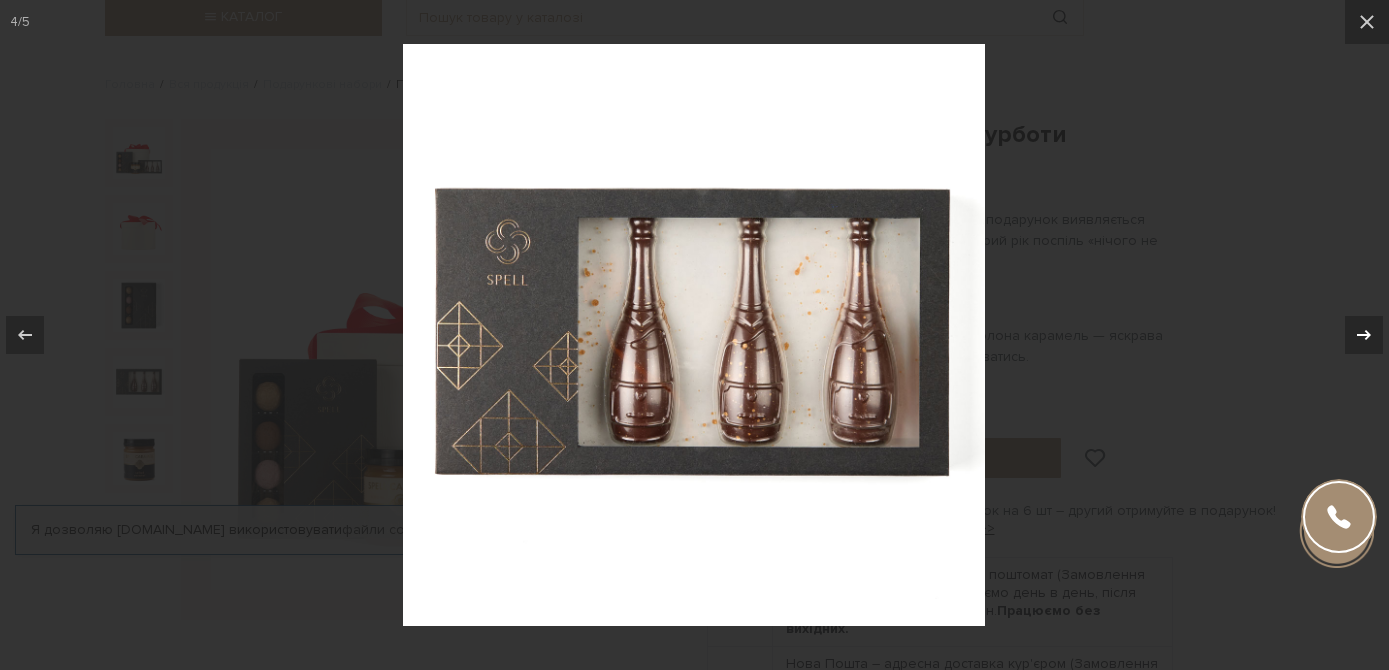 click 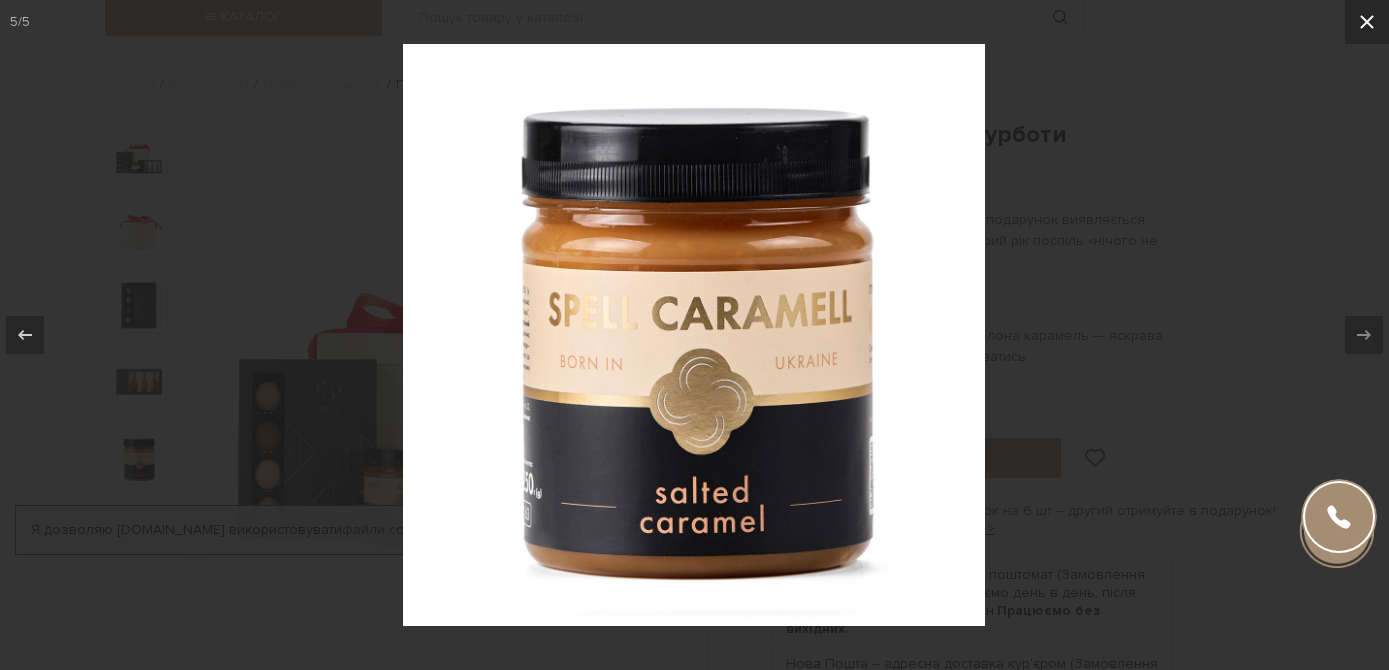 click 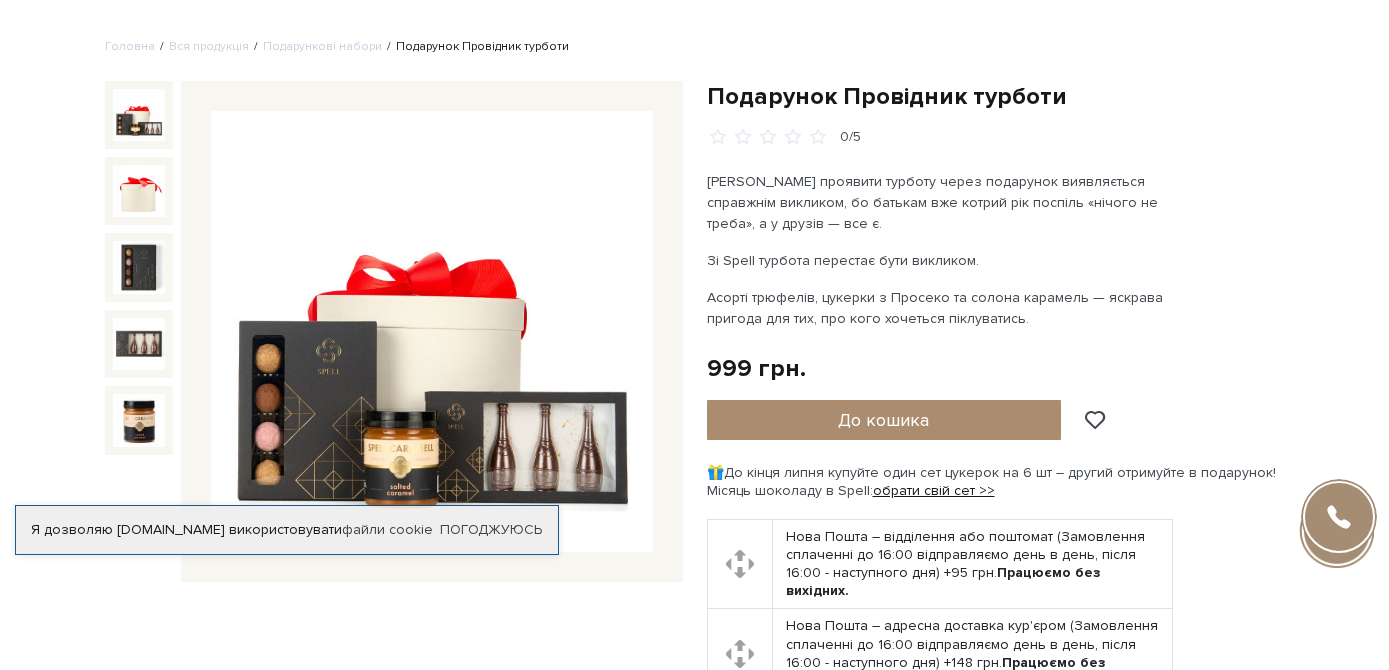scroll, scrollTop: 0, scrollLeft: 0, axis: both 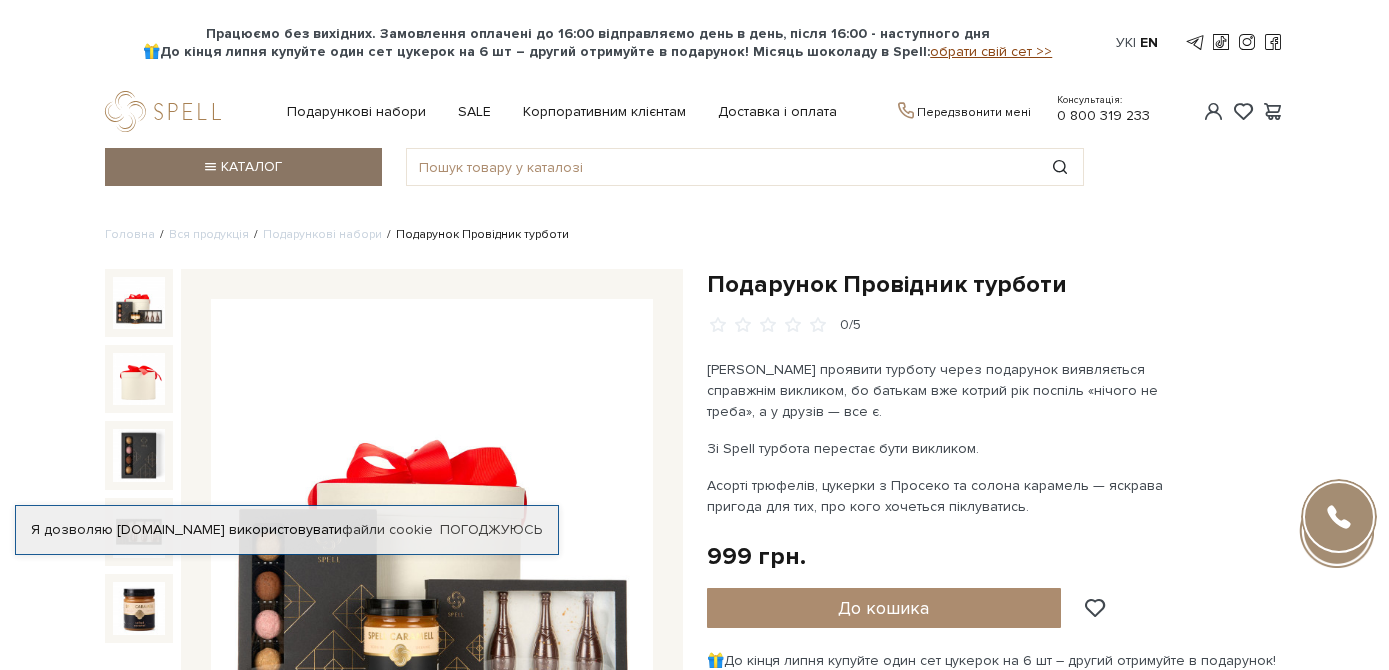 click at bounding box center (209, 167) 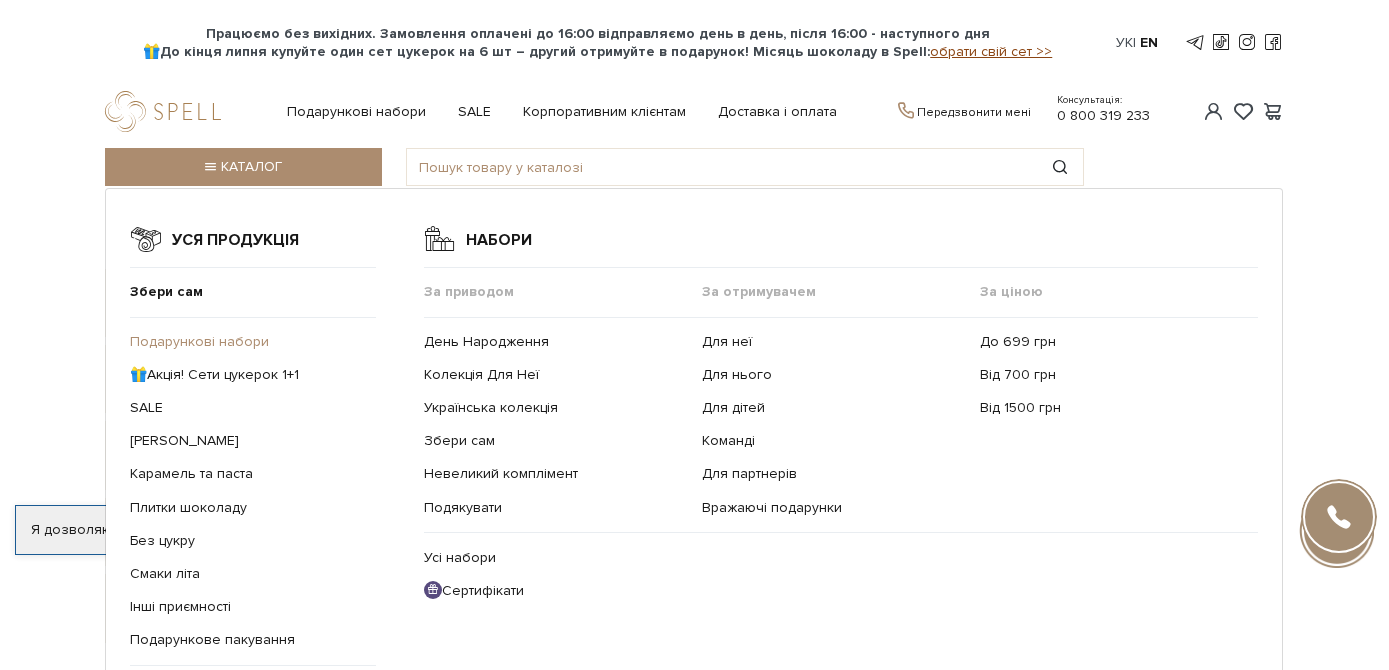 click on "Подарункові набори" at bounding box center (199, 341) 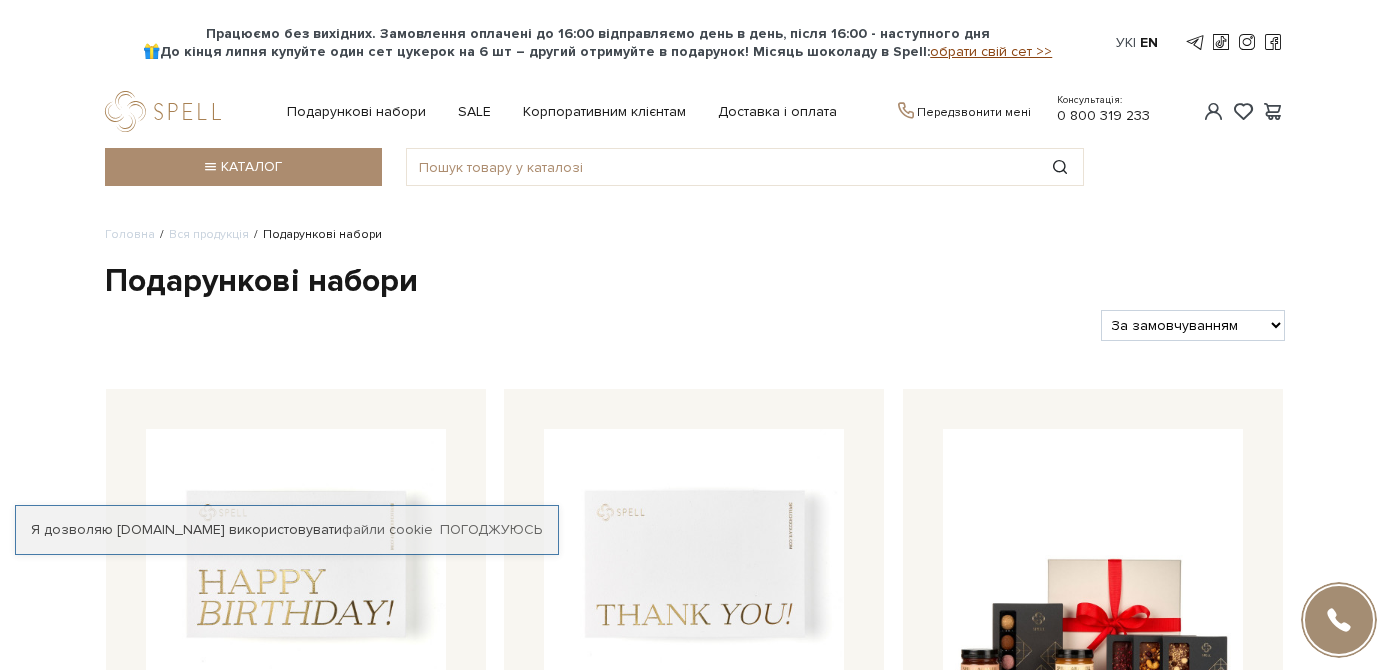 scroll, scrollTop: 0, scrollLeft: 0, axis: both 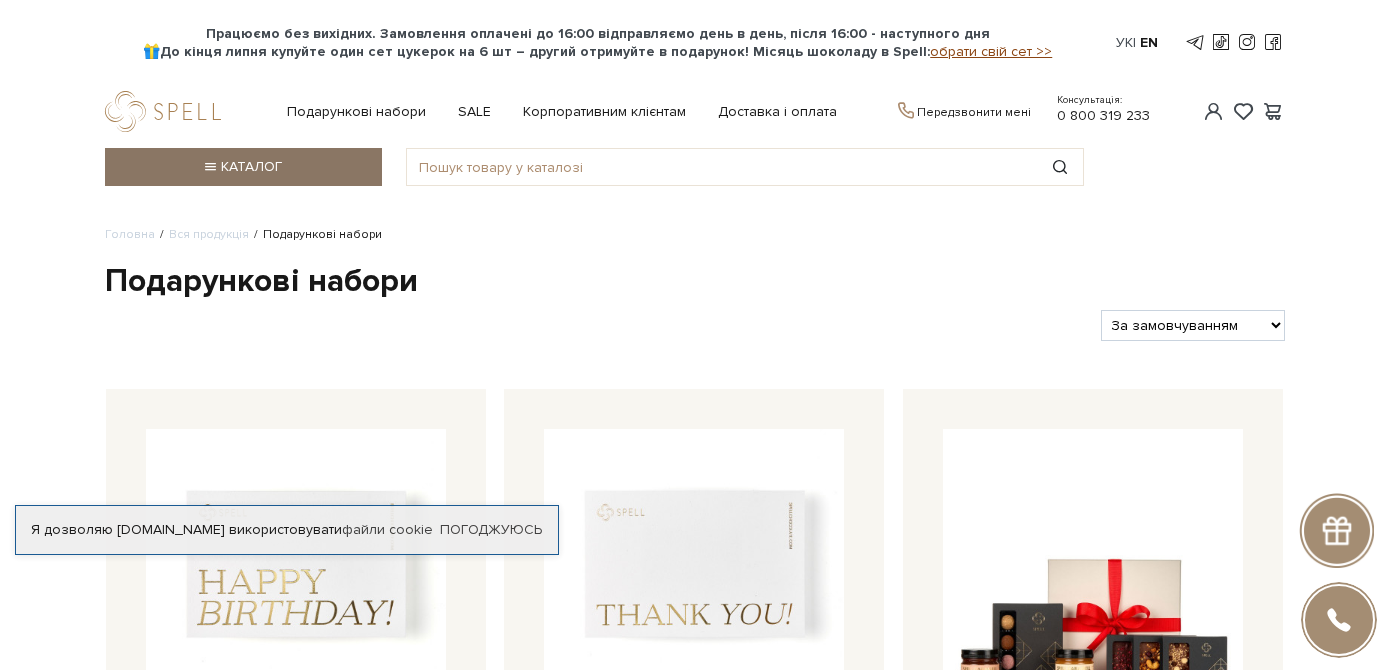 click at bounding box center [209, 167] 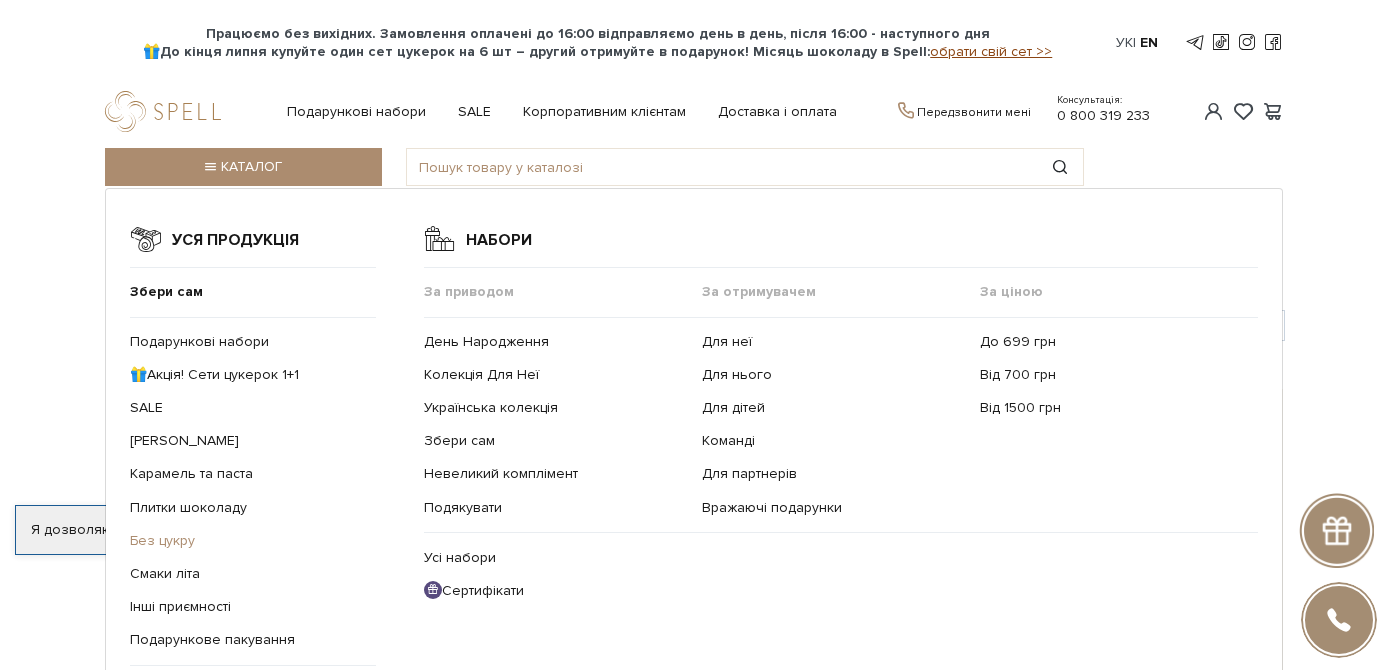 click on "Без цукру" at bounding box center (162, 540) 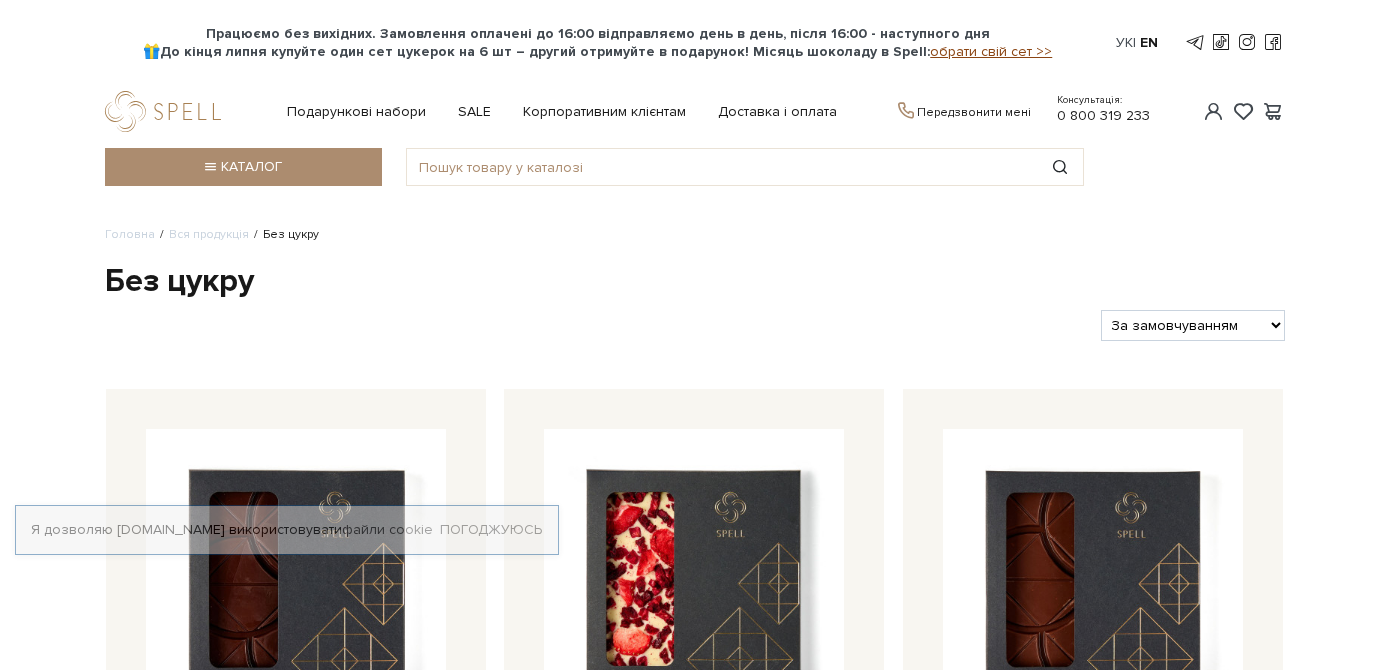 scroll, scrollTop: 0, scrollLeft: 0, axis: both 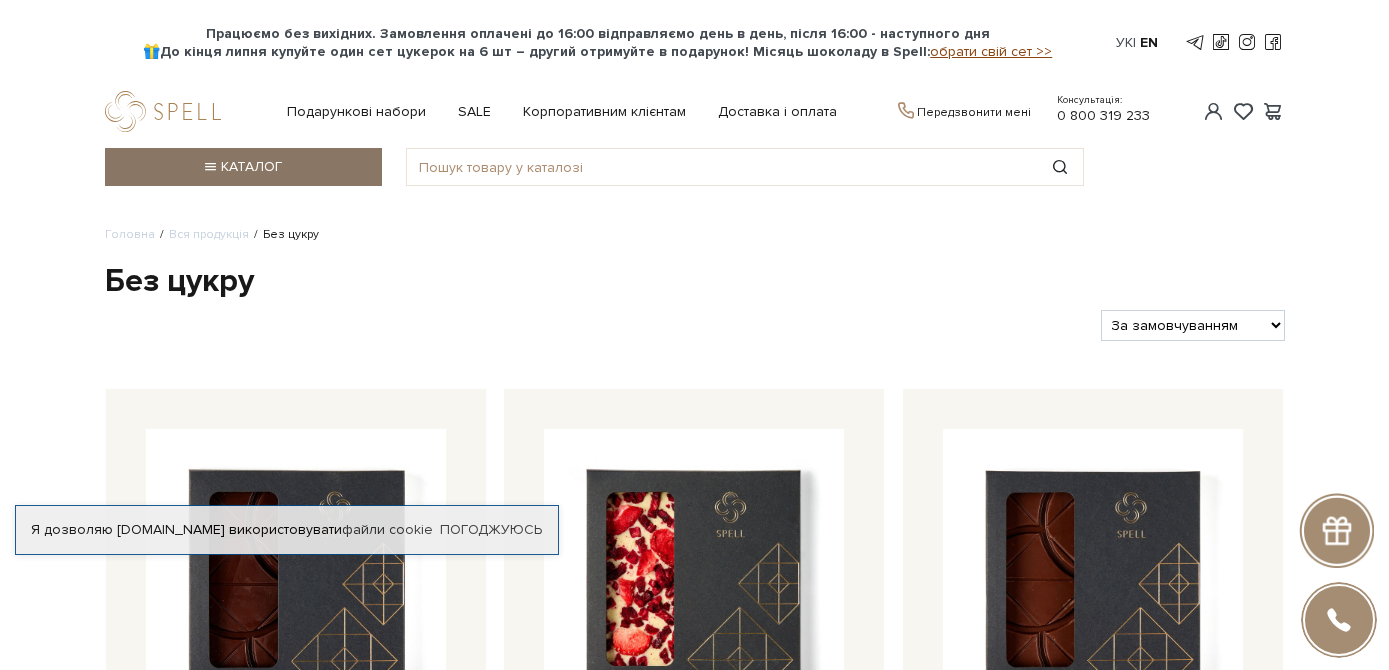 click at bounding box center [209, 167] 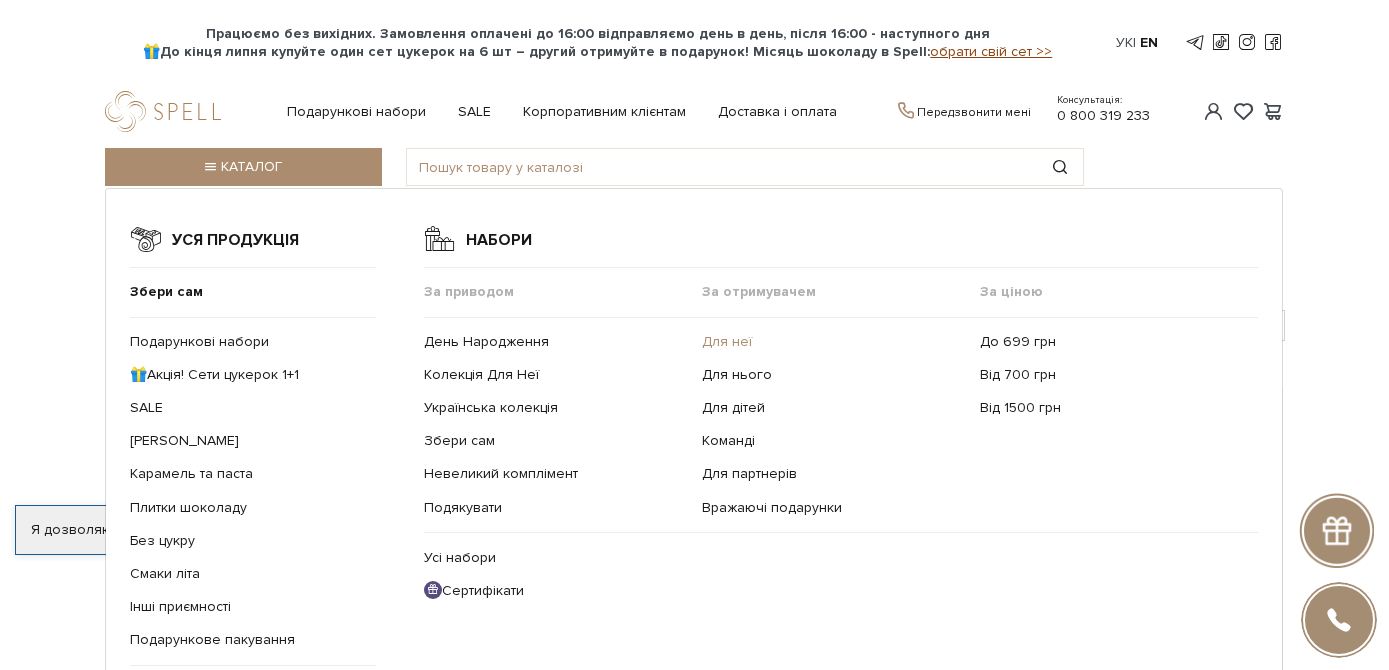 click on "Для неї" at bounding box center (727, 341) 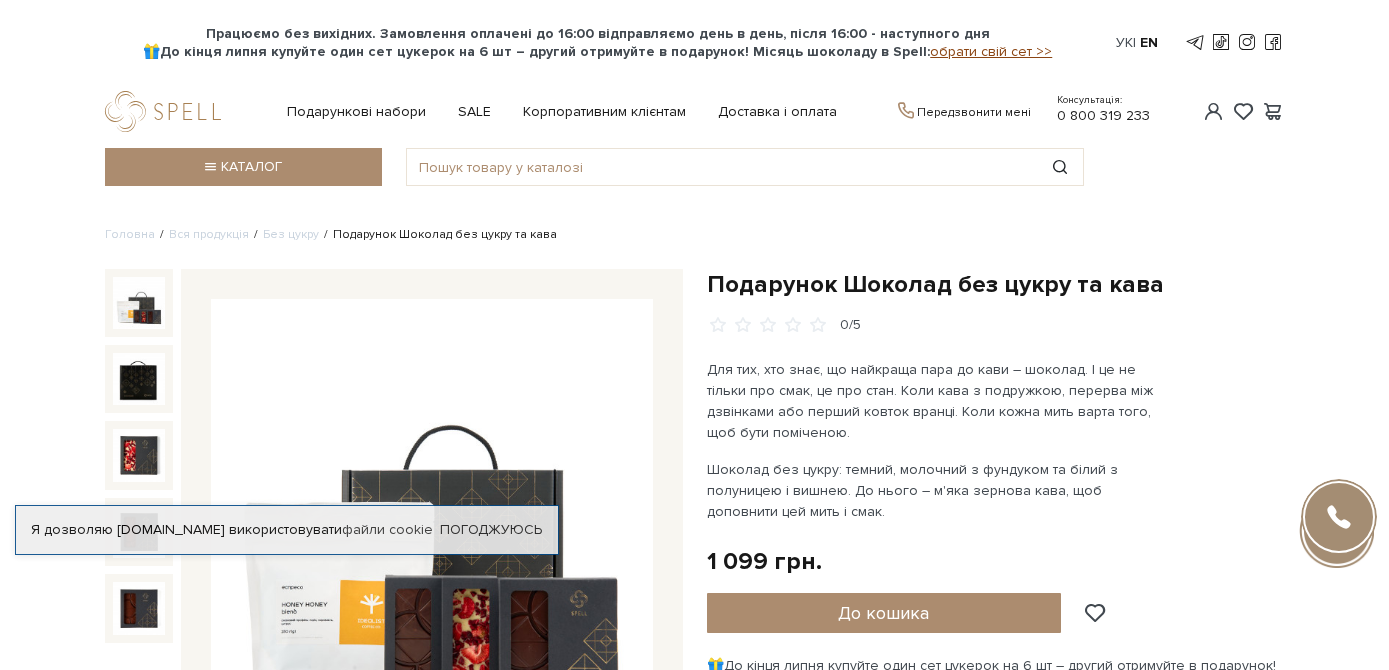 scroll, scrollTop: 0, scrollLeft: 0, axis: both 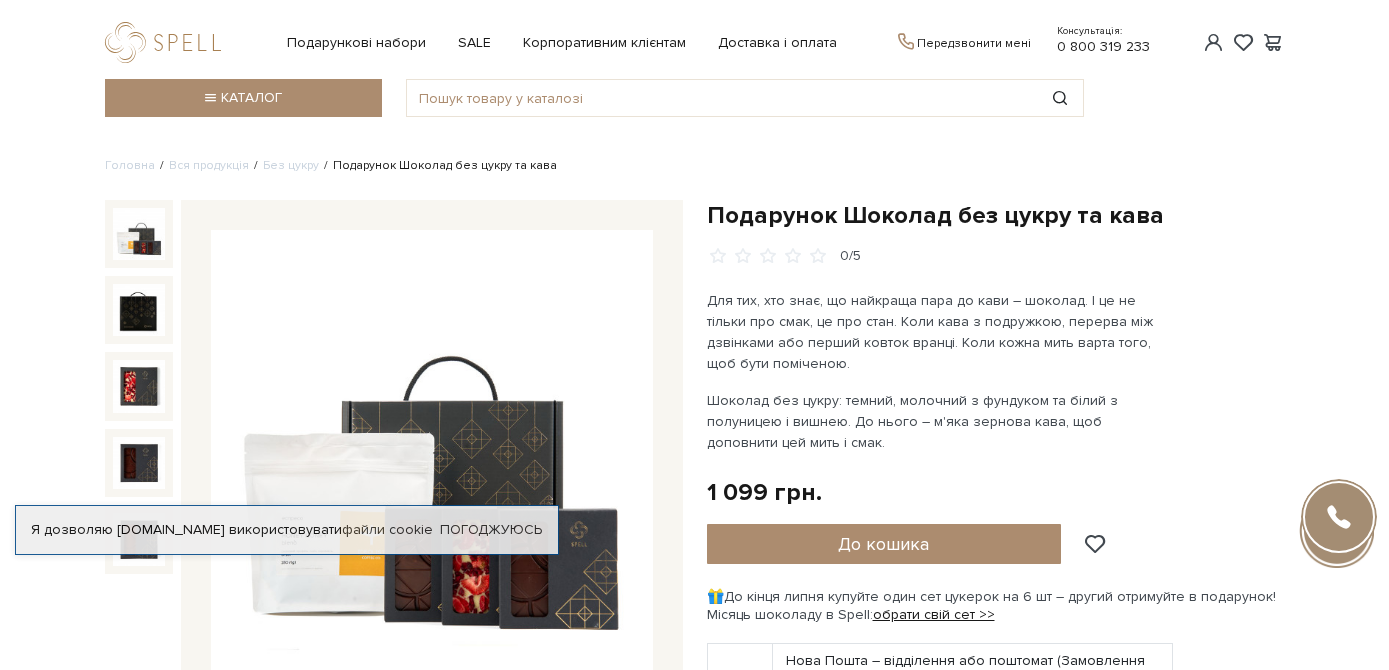 click at bounding box center [139, 234] 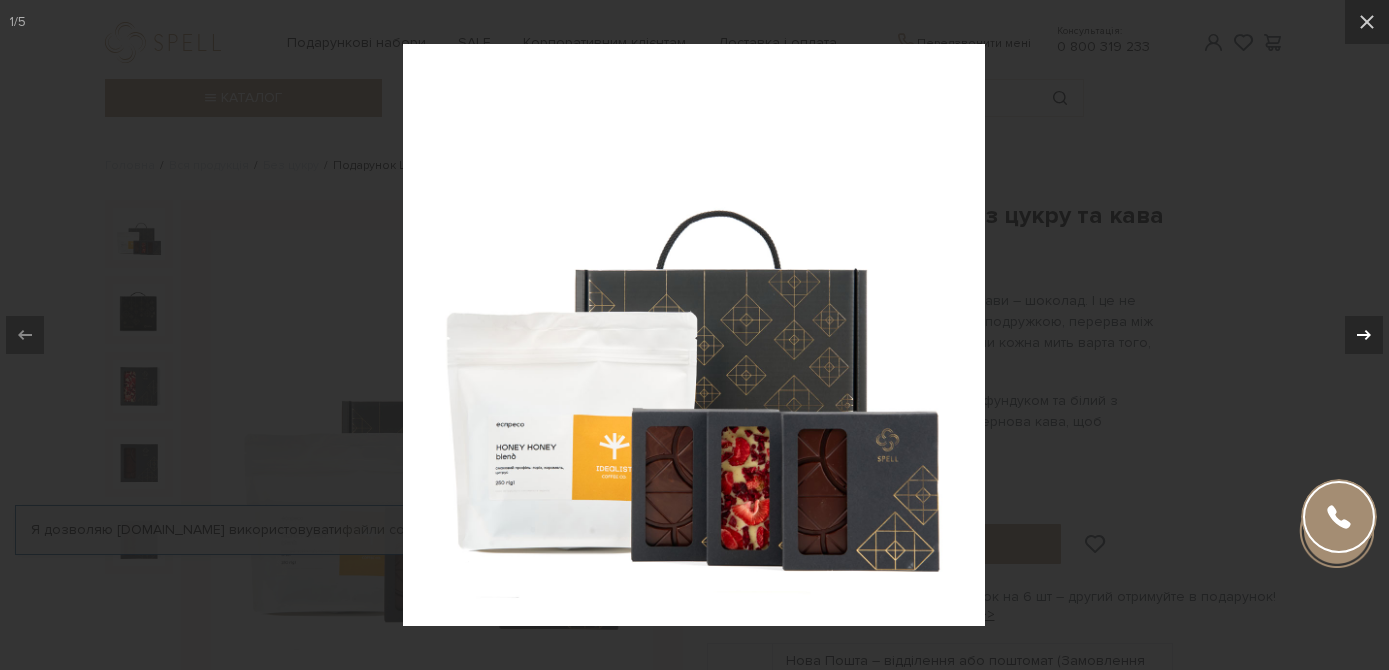 click 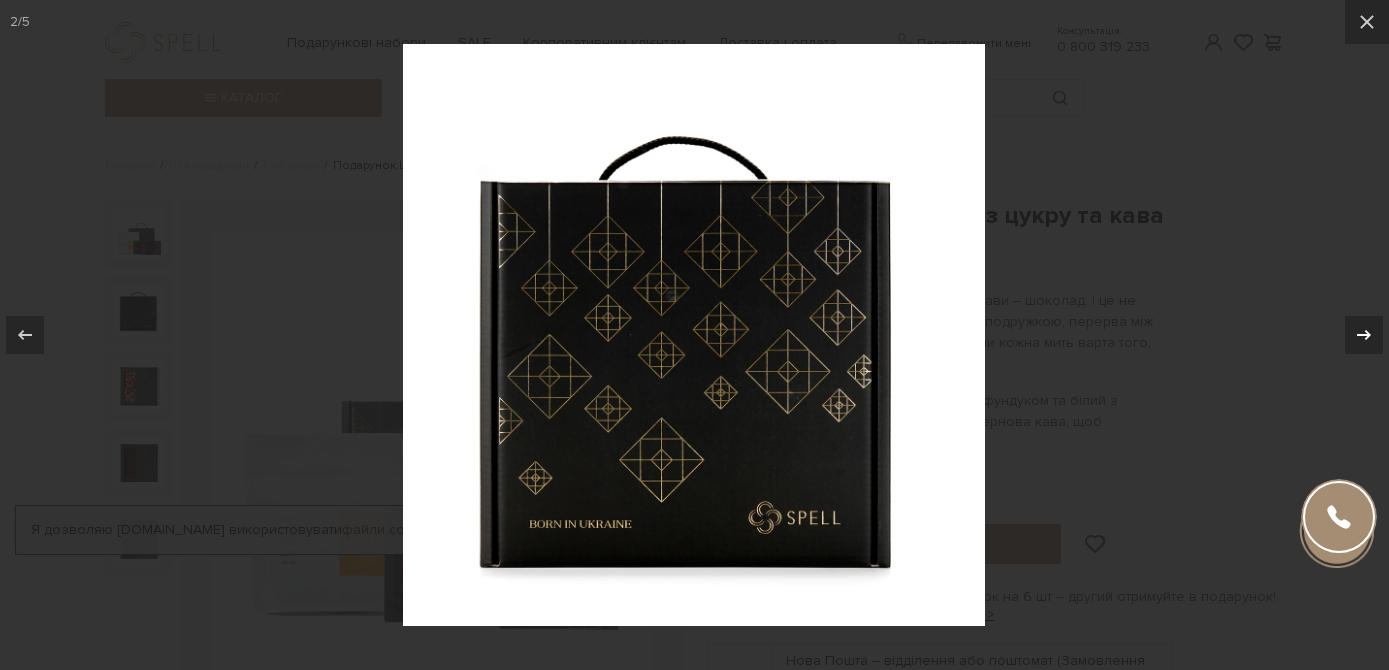 click 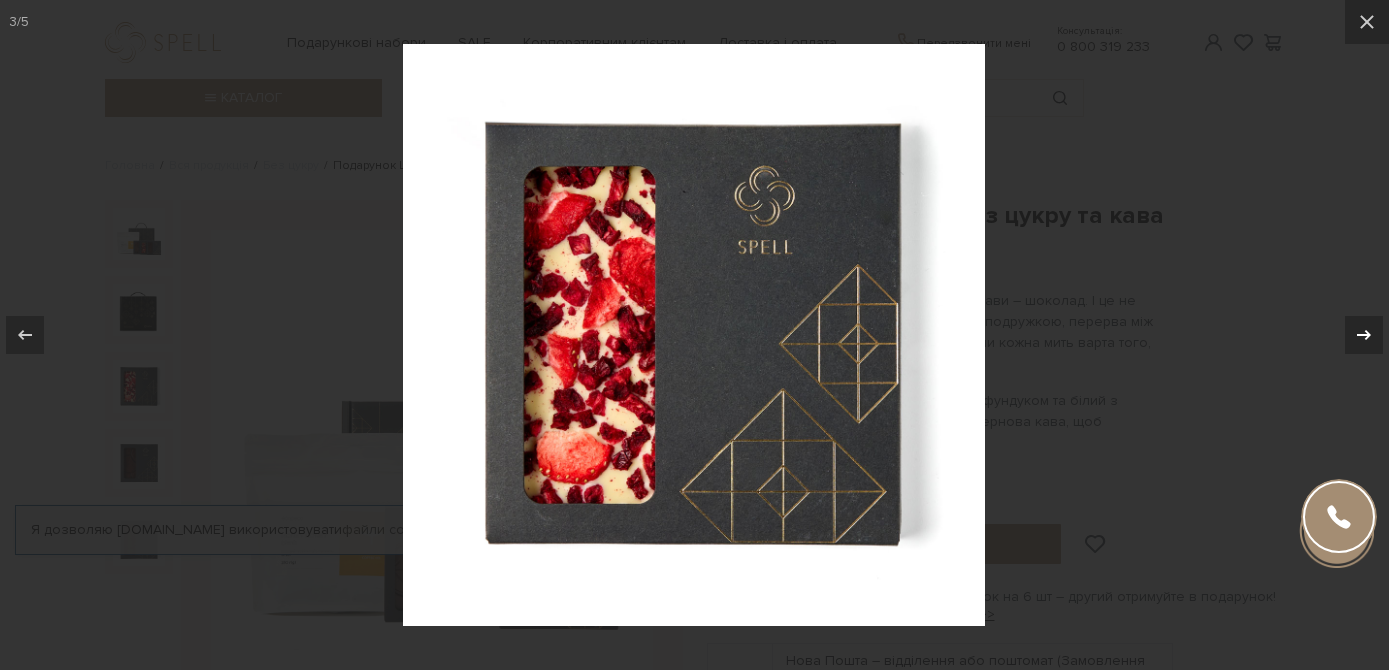 click 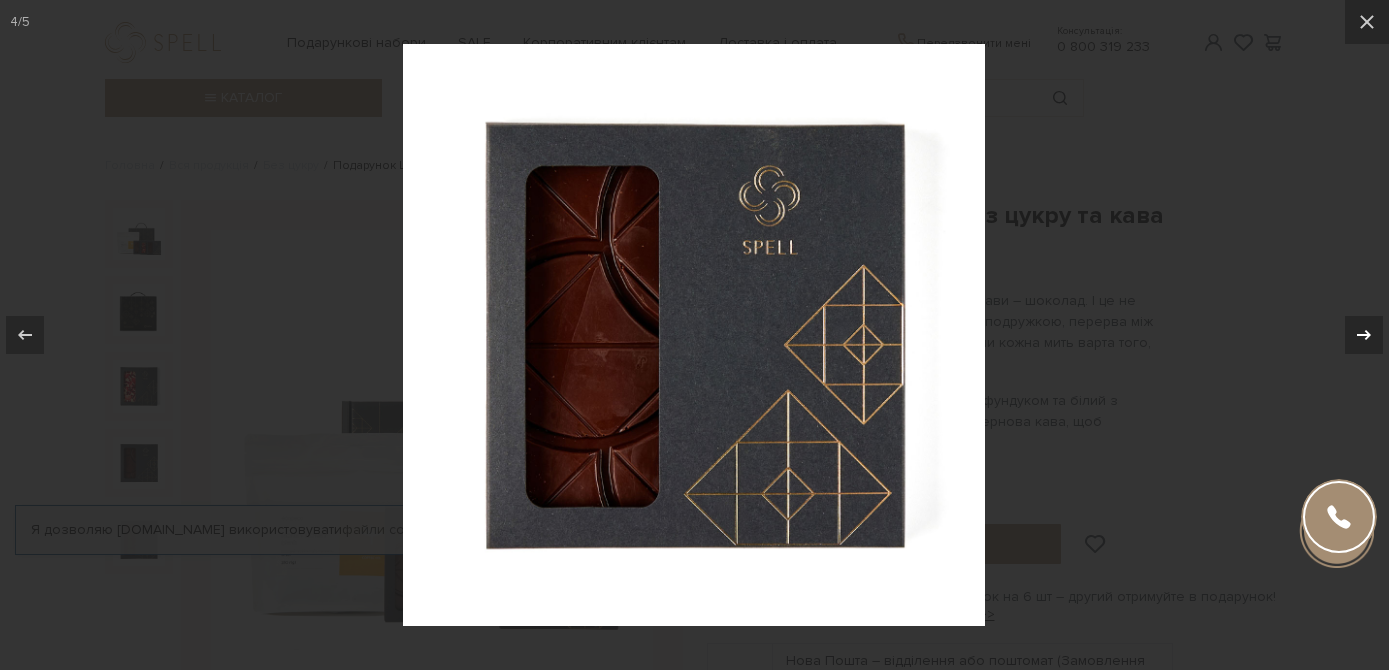 click 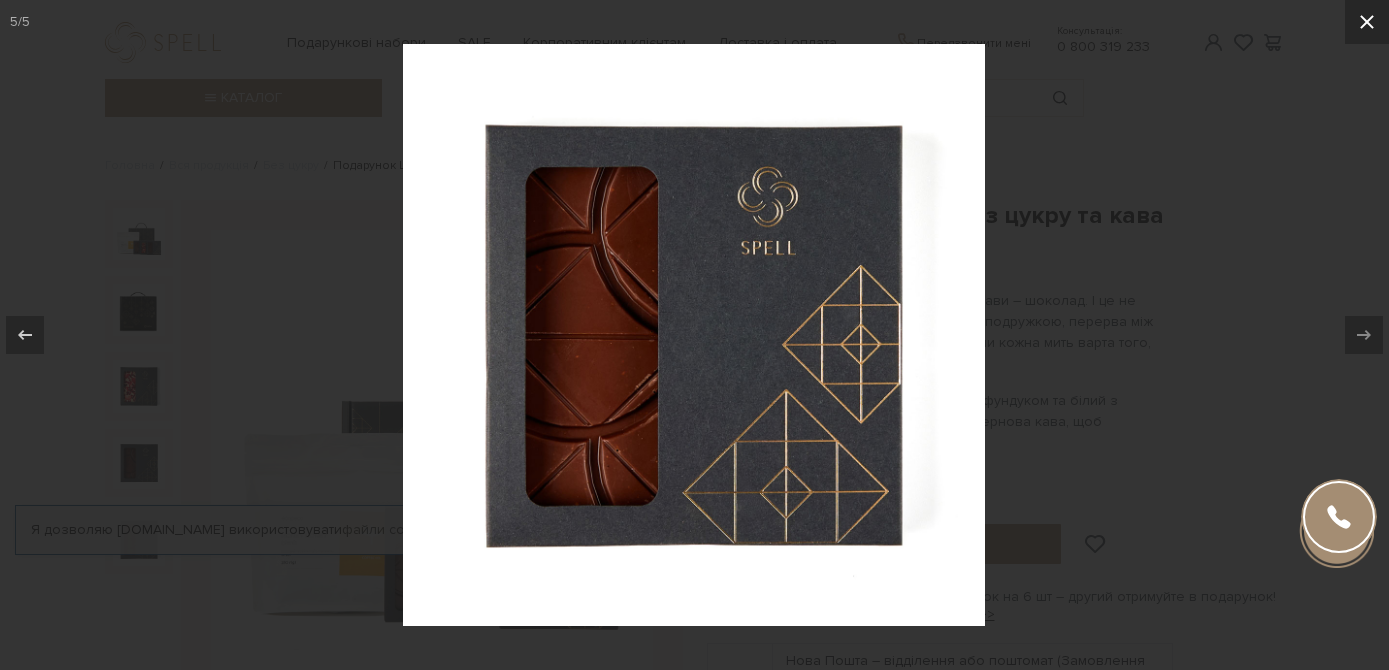 click 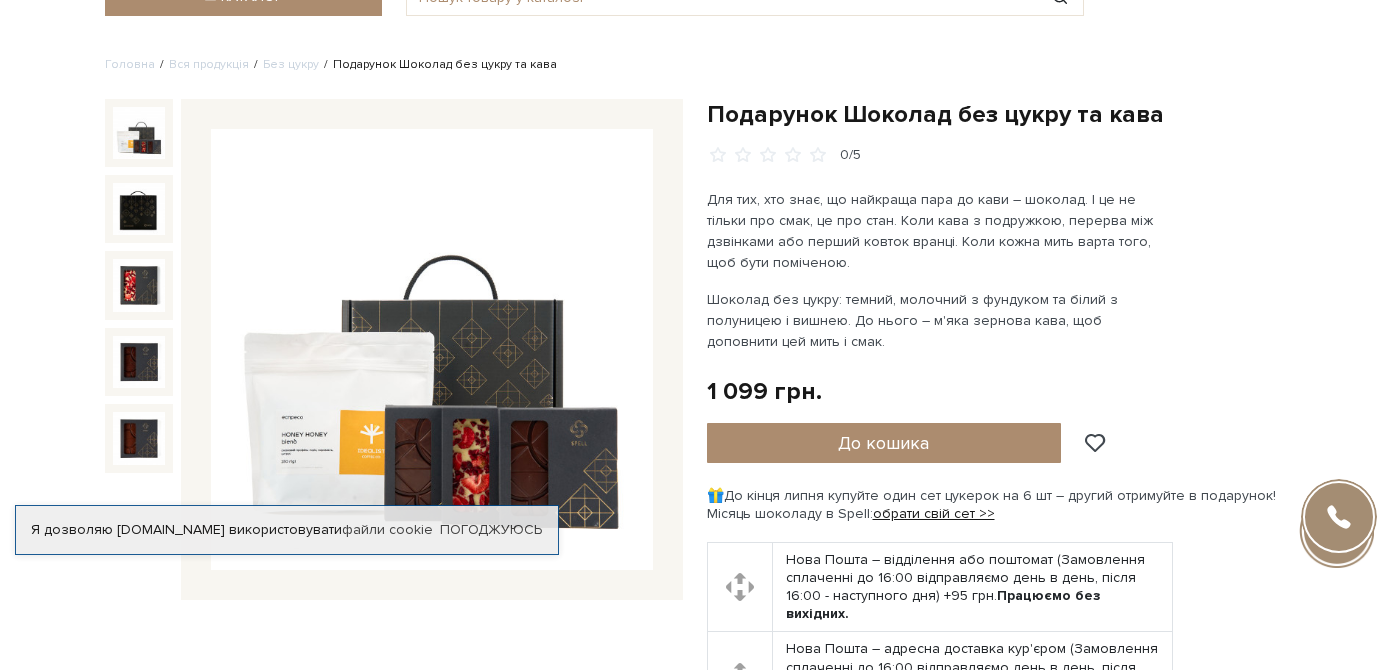 scroll, scrollTop: 32, scrollLeft: 0, axis: vertical 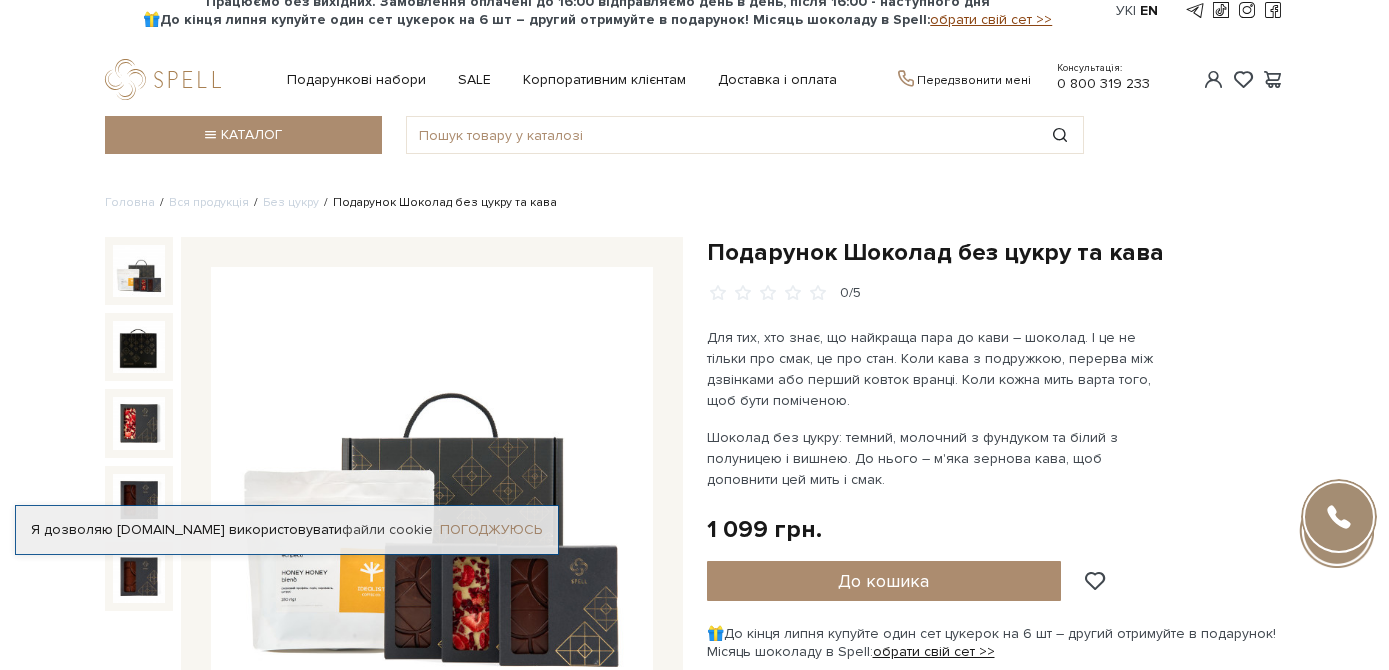 click on "Погоджуюсь" at bounding box center (491, 530) 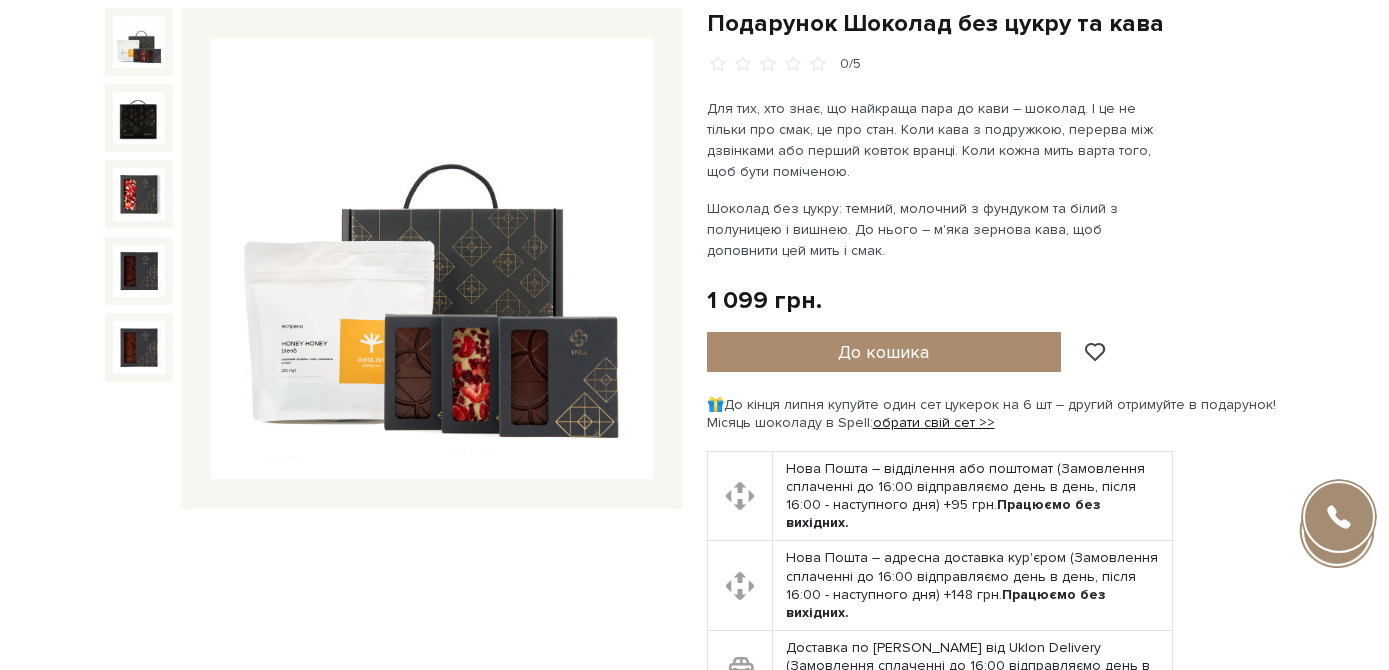 scroll, scrollTop: 259, scrollLeft: 0, axis: vertical 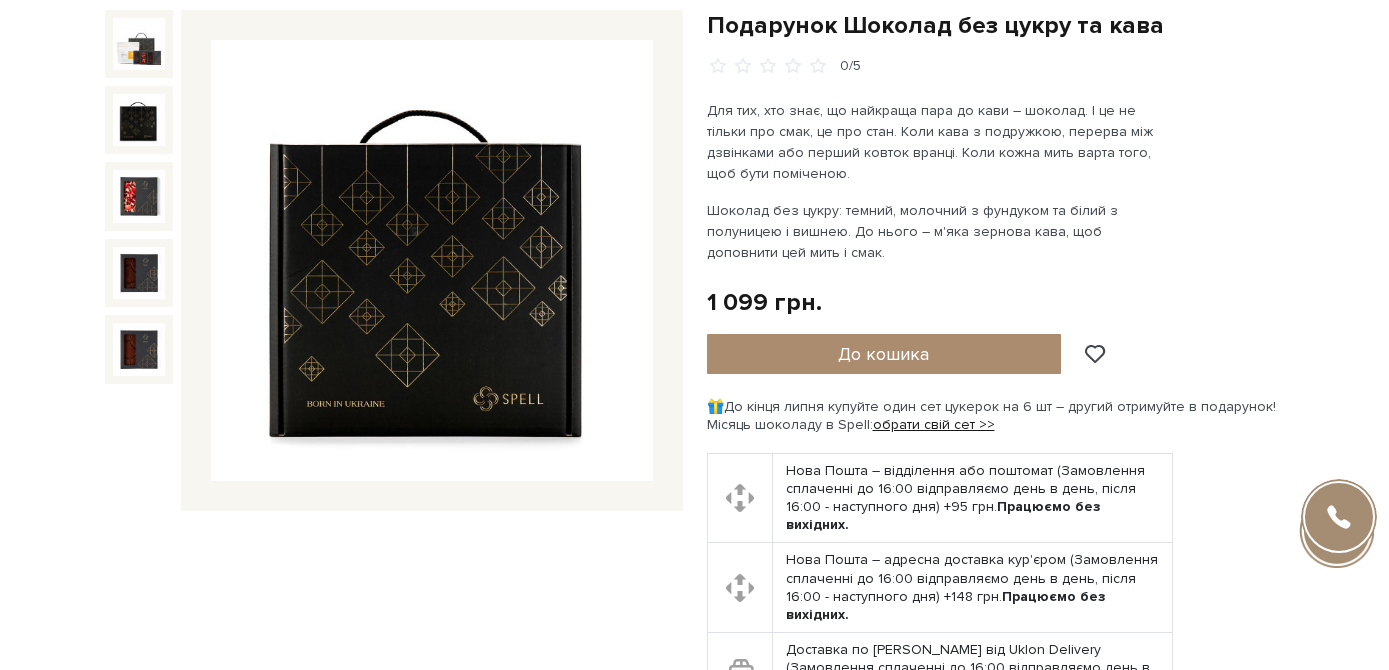 click at bounding box center (139, 120) 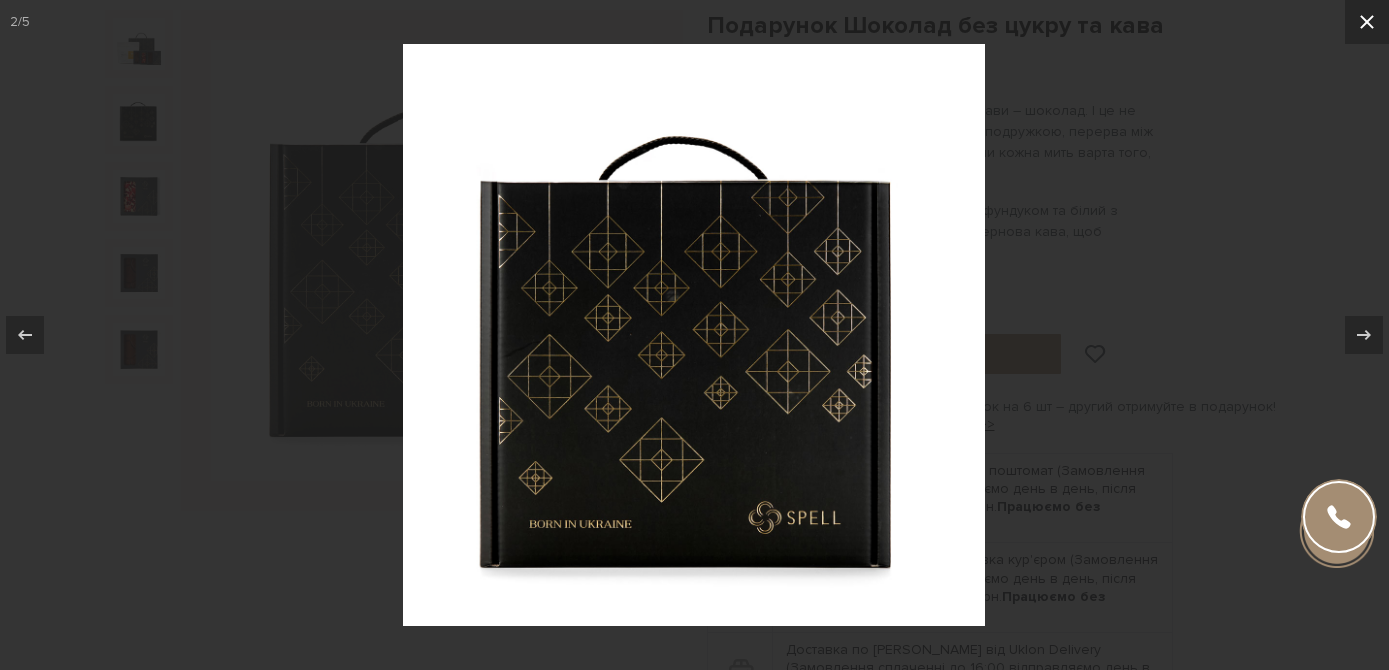 click 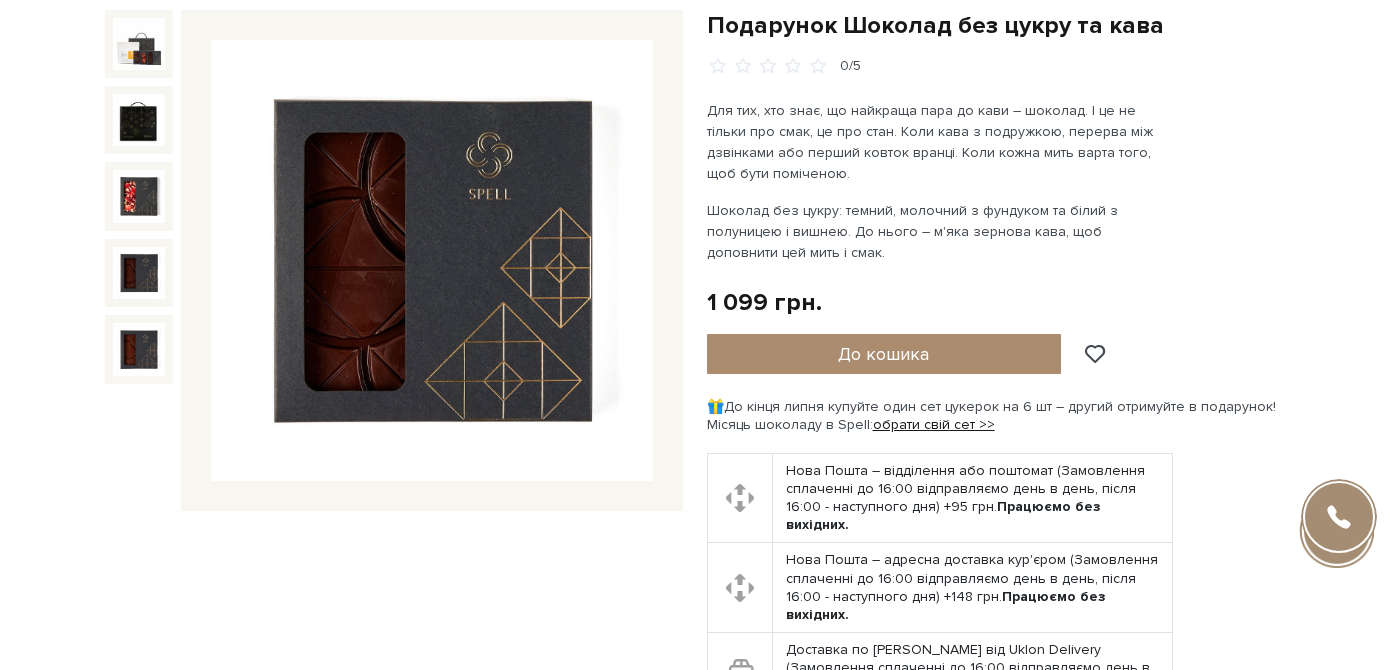 click at bounding box center [139, 273] 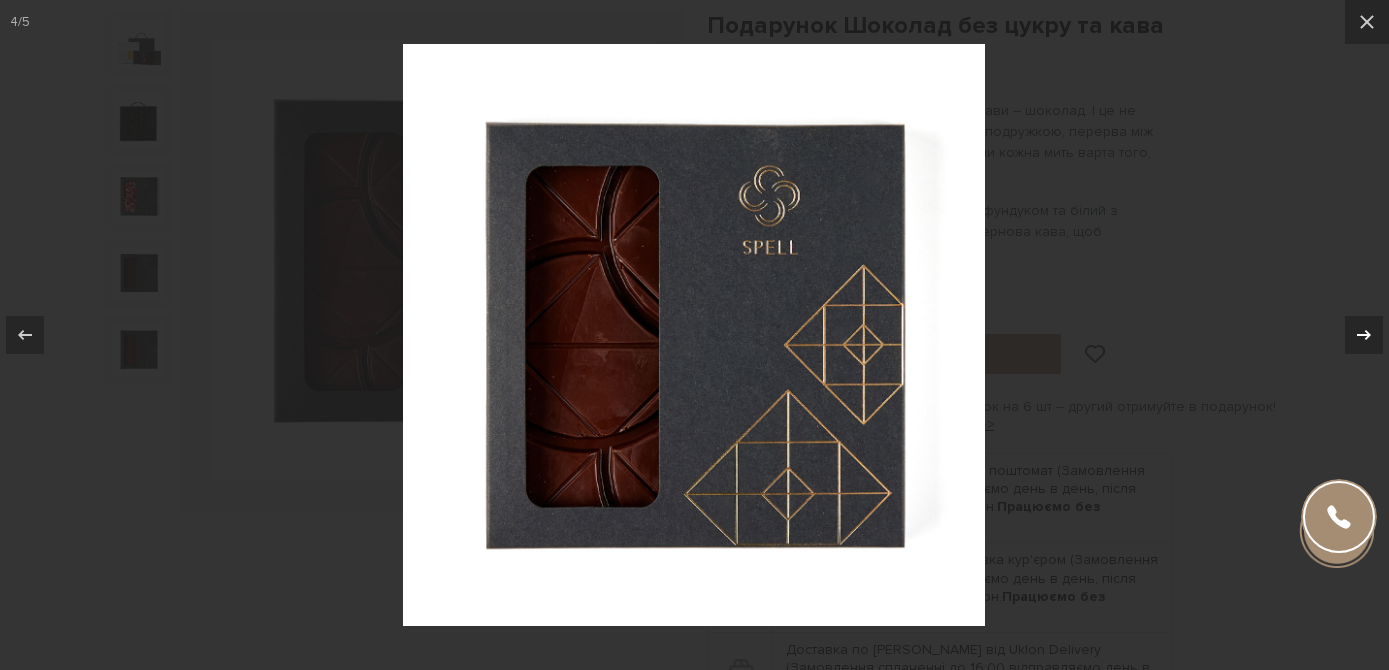click 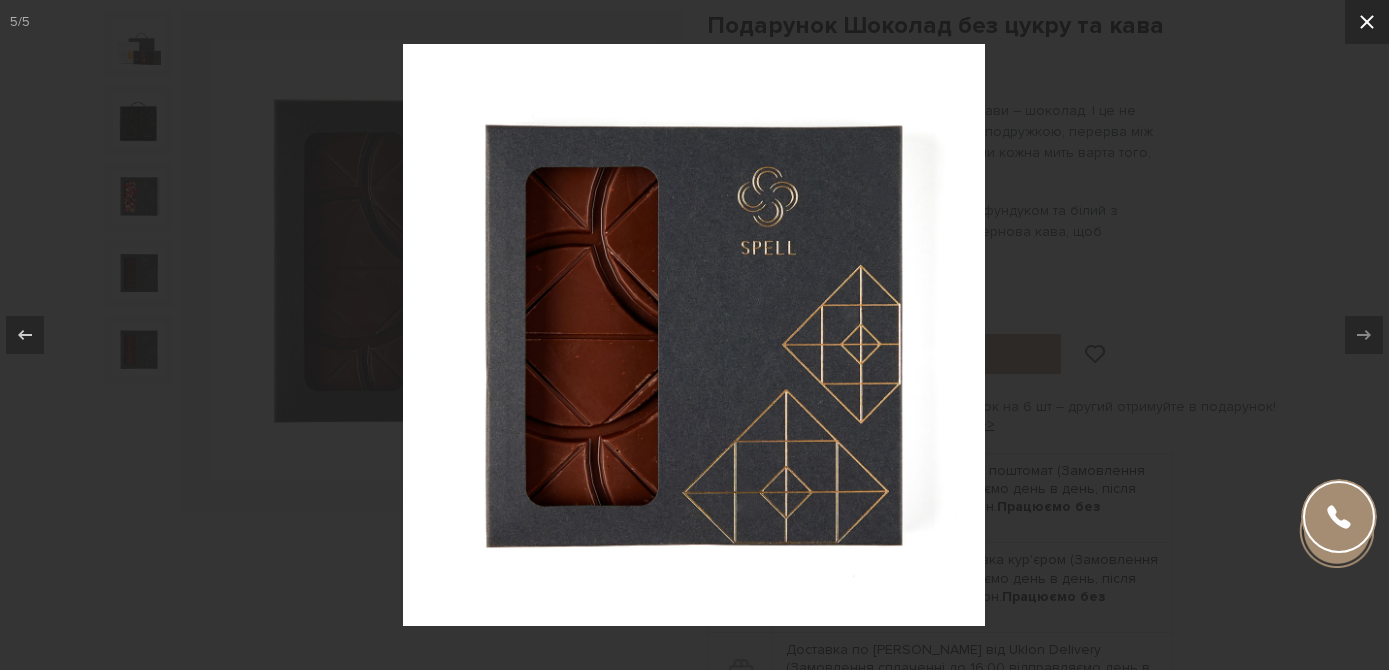 click 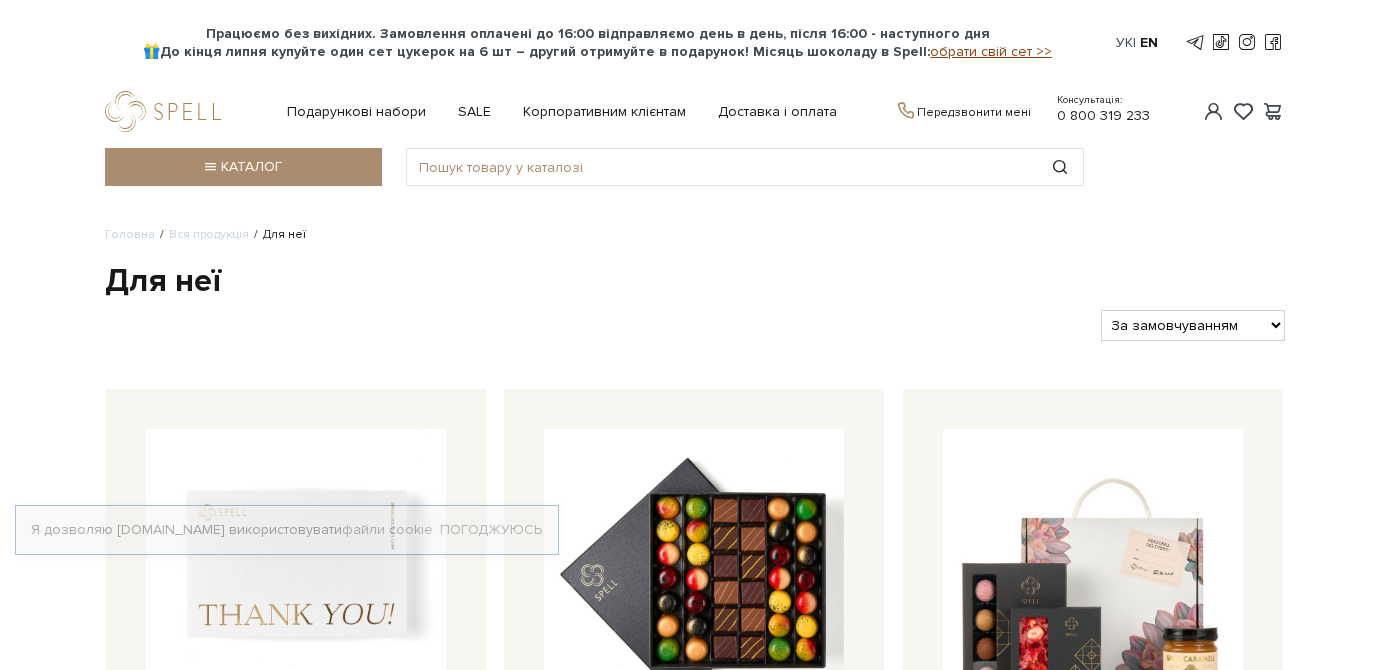 scroll, scrollTop: 0, scrollLeft: 0, axis: both 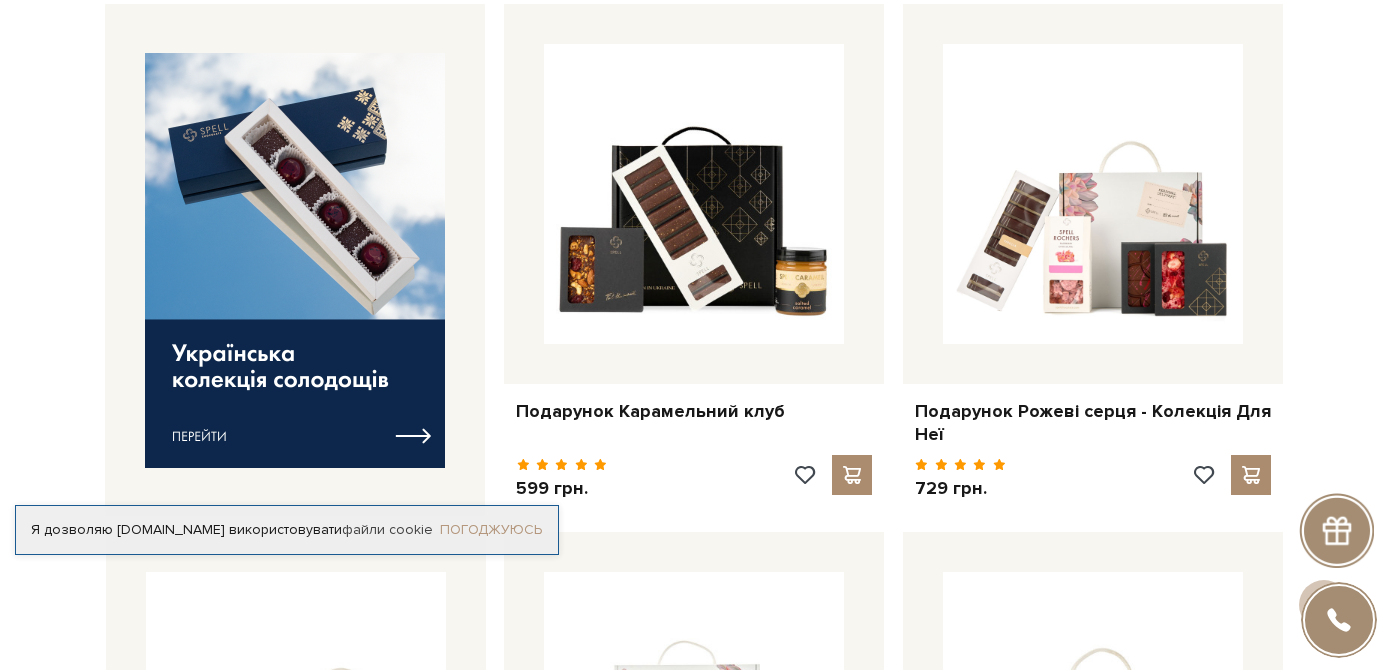 click on "Погоджуюсь" at bounding box center [491, 530] 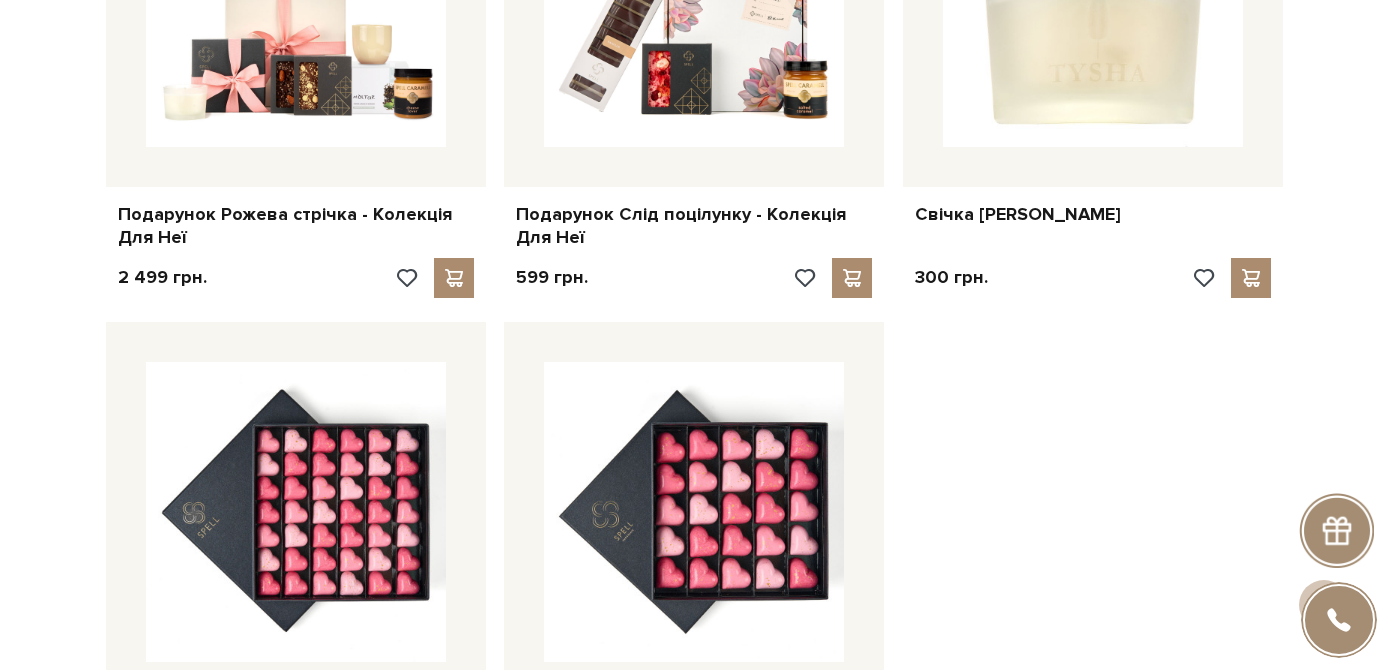 scroll, scrollTop: 2657, scrollLeft: 0, axis: vertical 